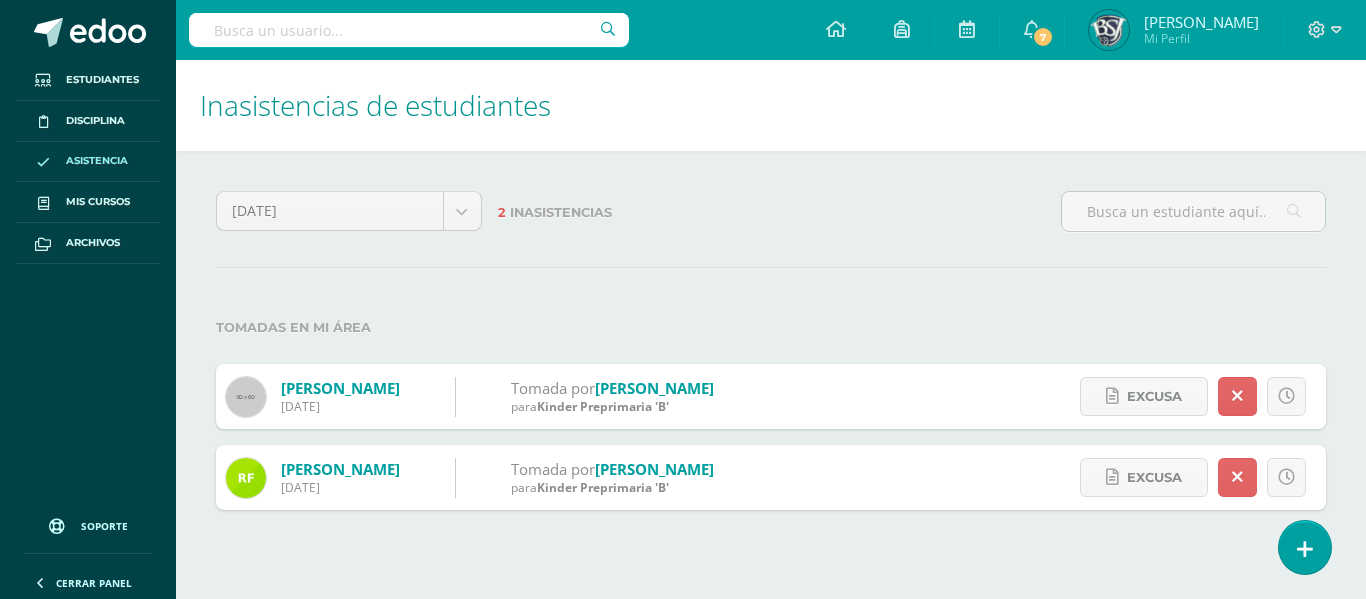 scroll, scrollTop: 0, scrollLeft: 0, axis: both 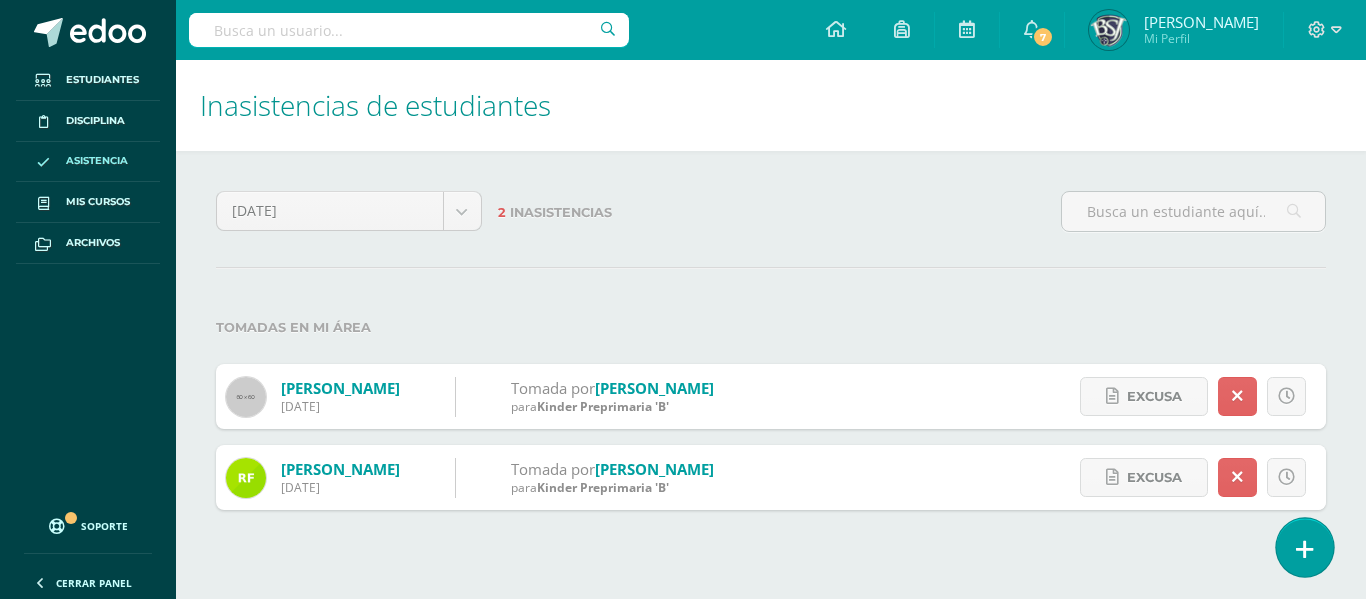 click at bounding box center [1304, 547] 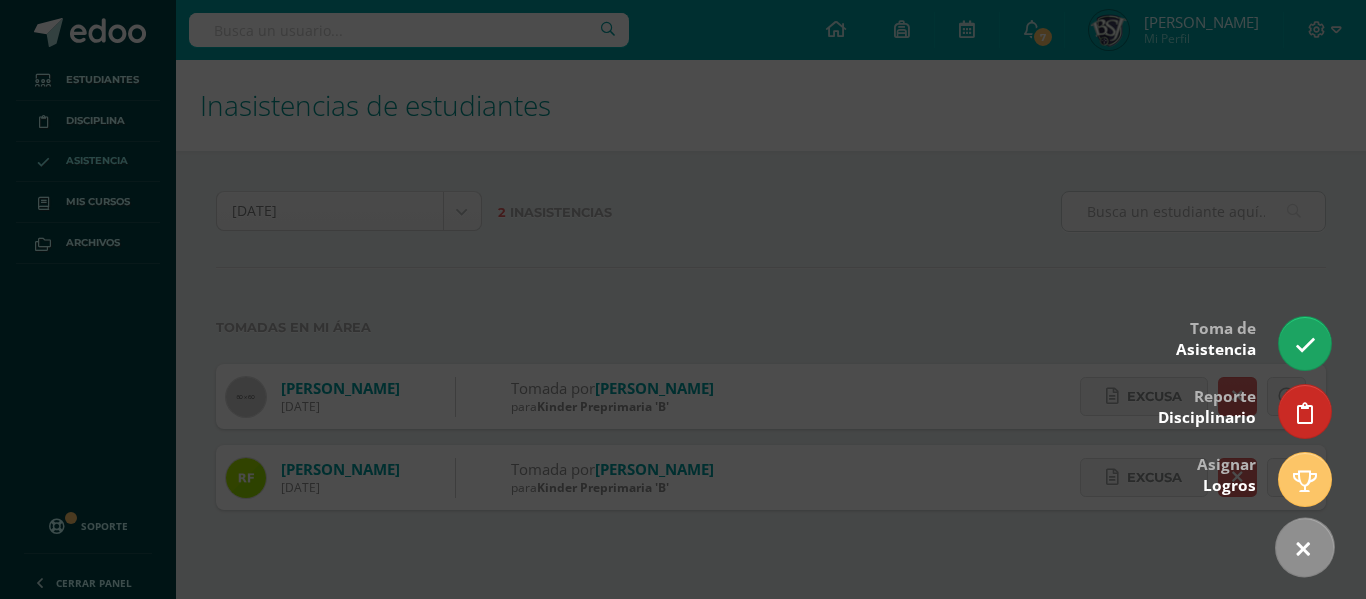 click at bounding box center (1305, 548) 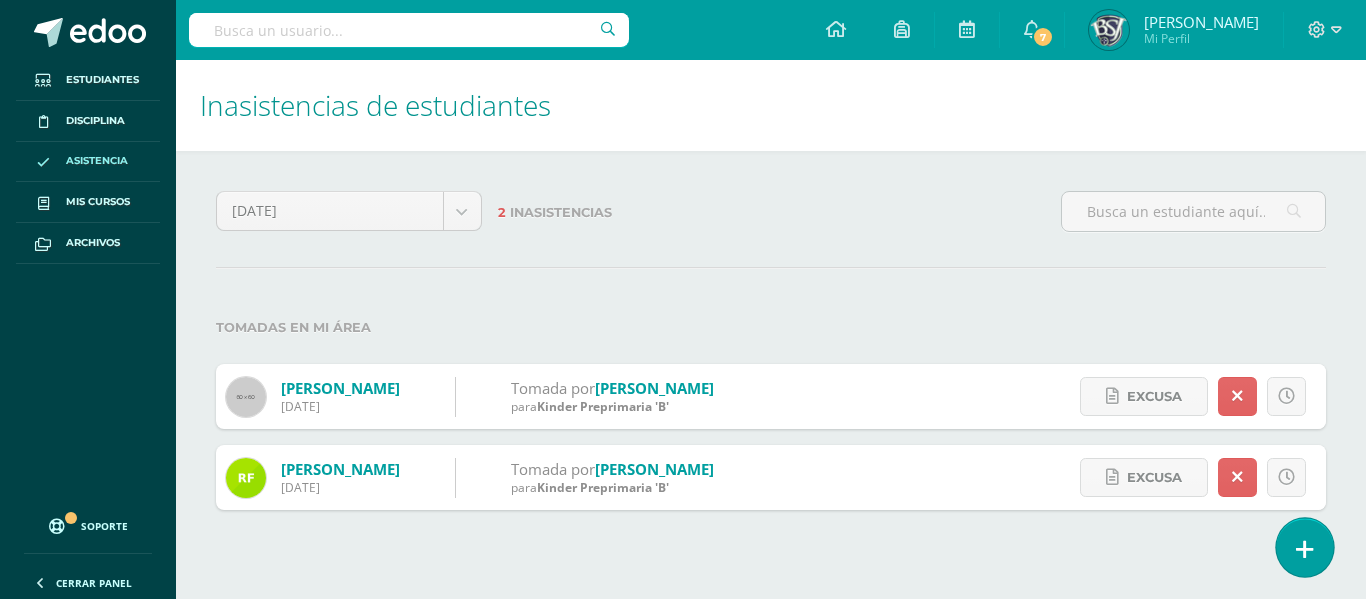 click at bounding box center (1304, 547) 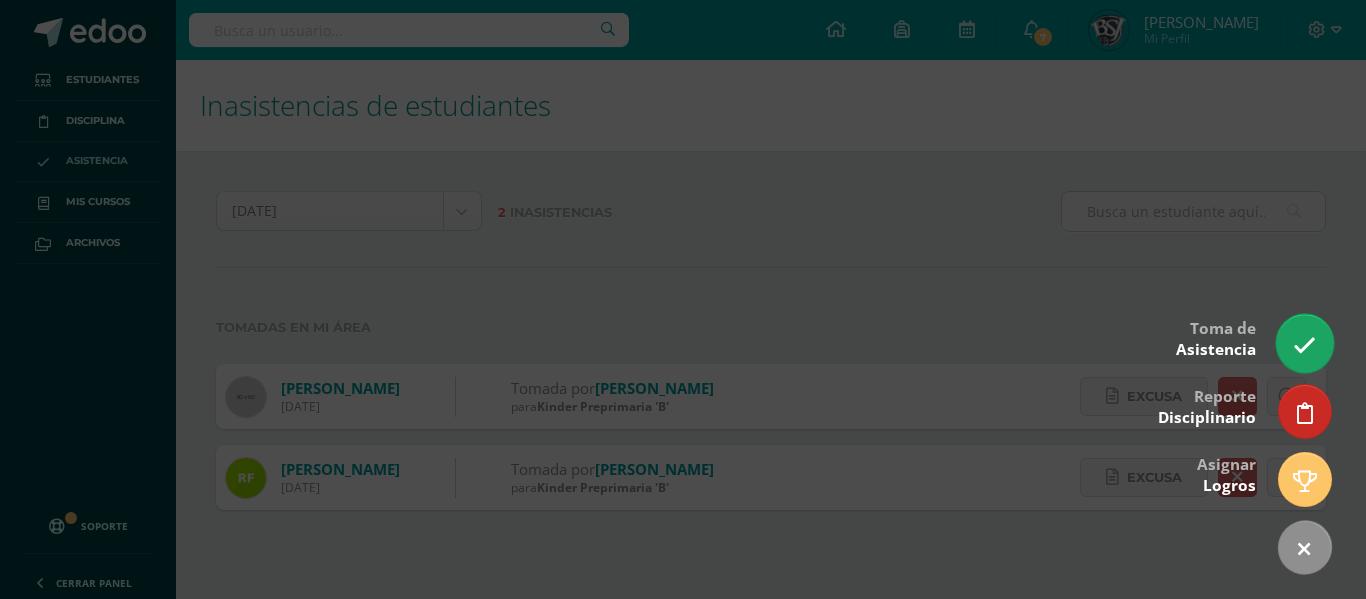 click at bounding box center [1304, 345] 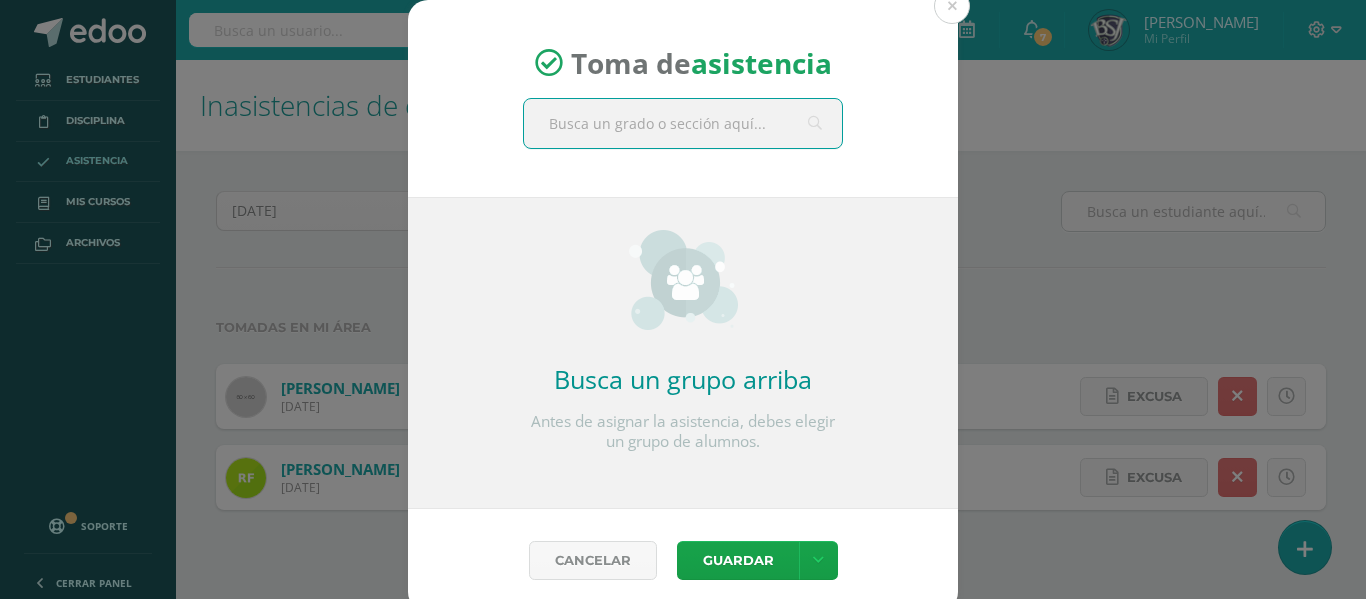click at bounding box center (683, 123) 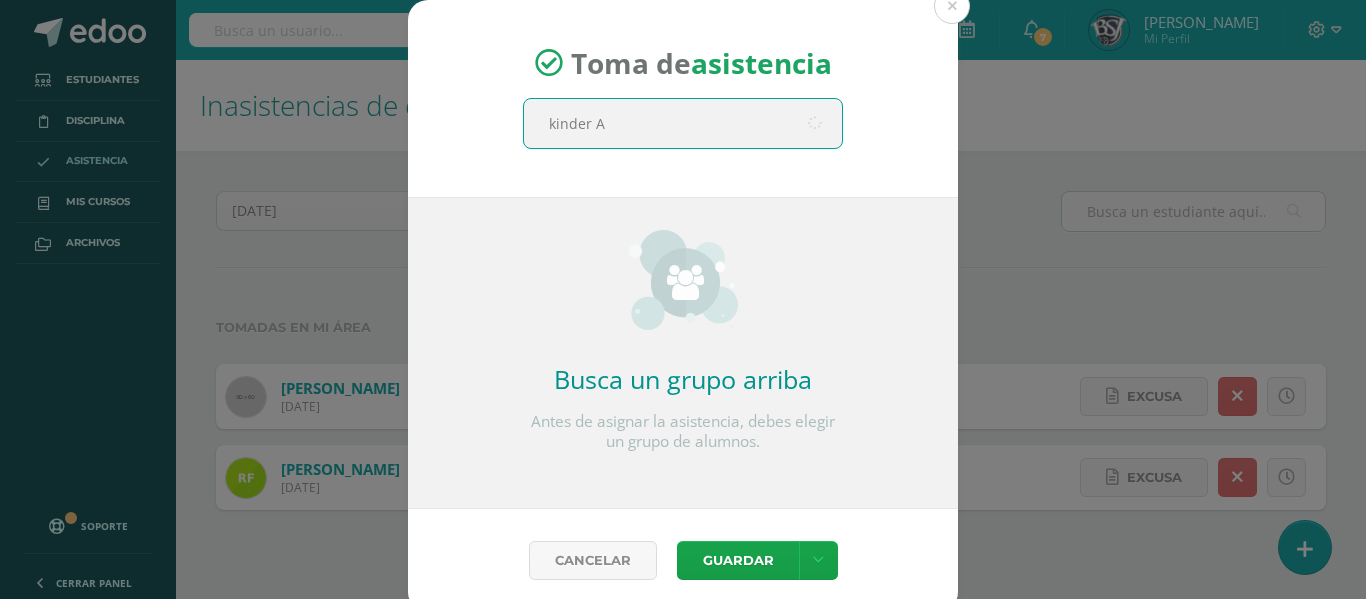type on "kinder A" 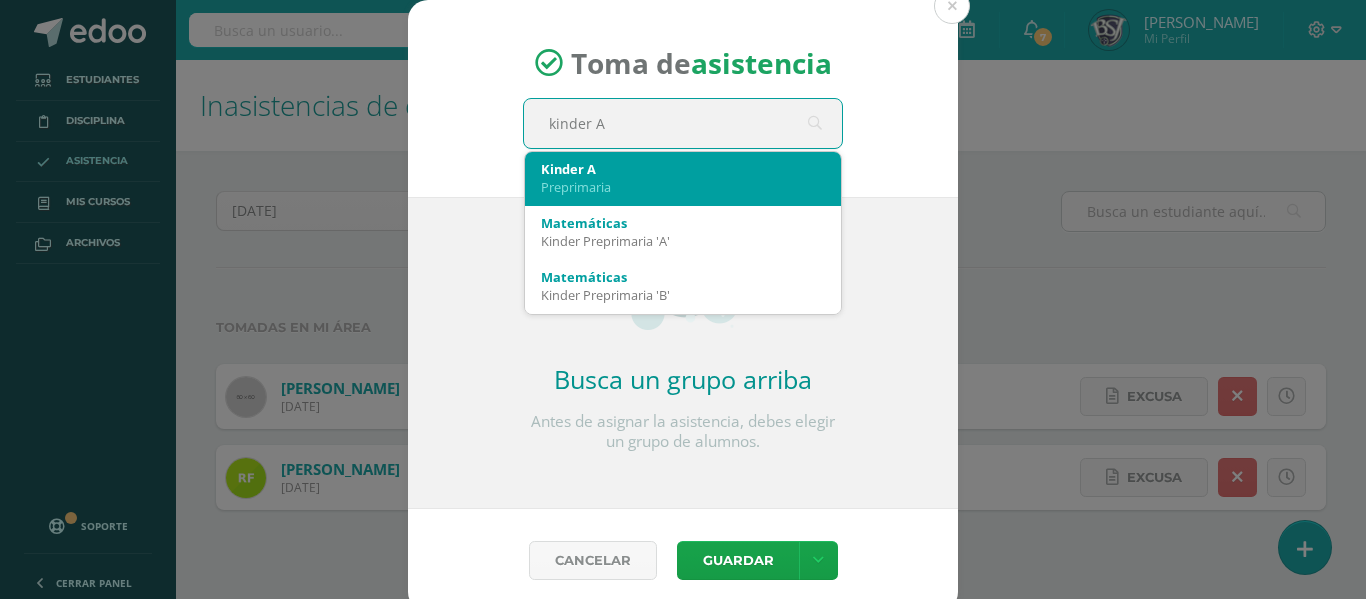 click on "Preprimaria" at bounding box center (683, 187) 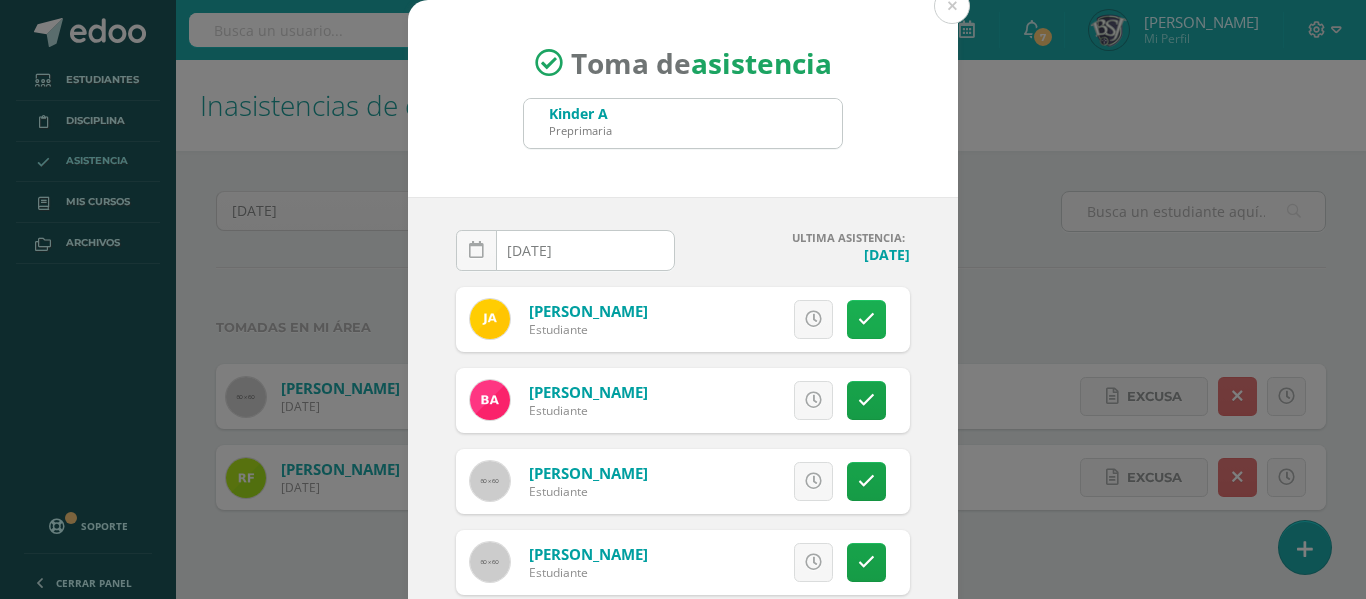 click at bounding box center [866, 319] 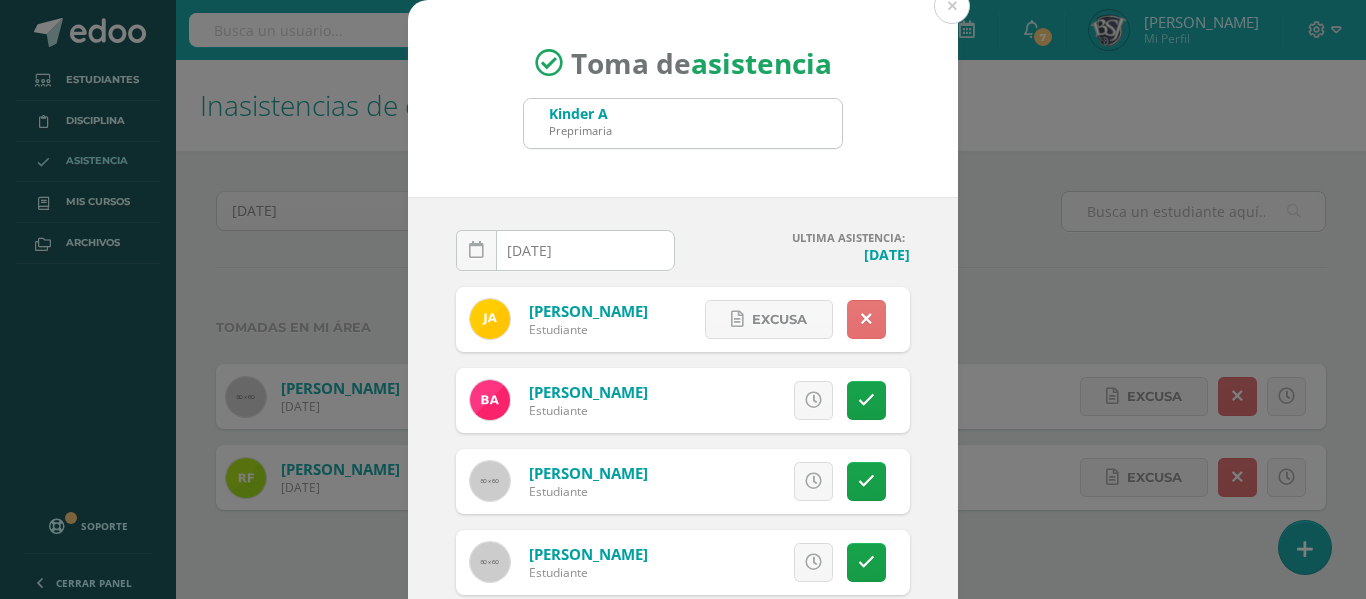 click at bounding box center [866, 319] 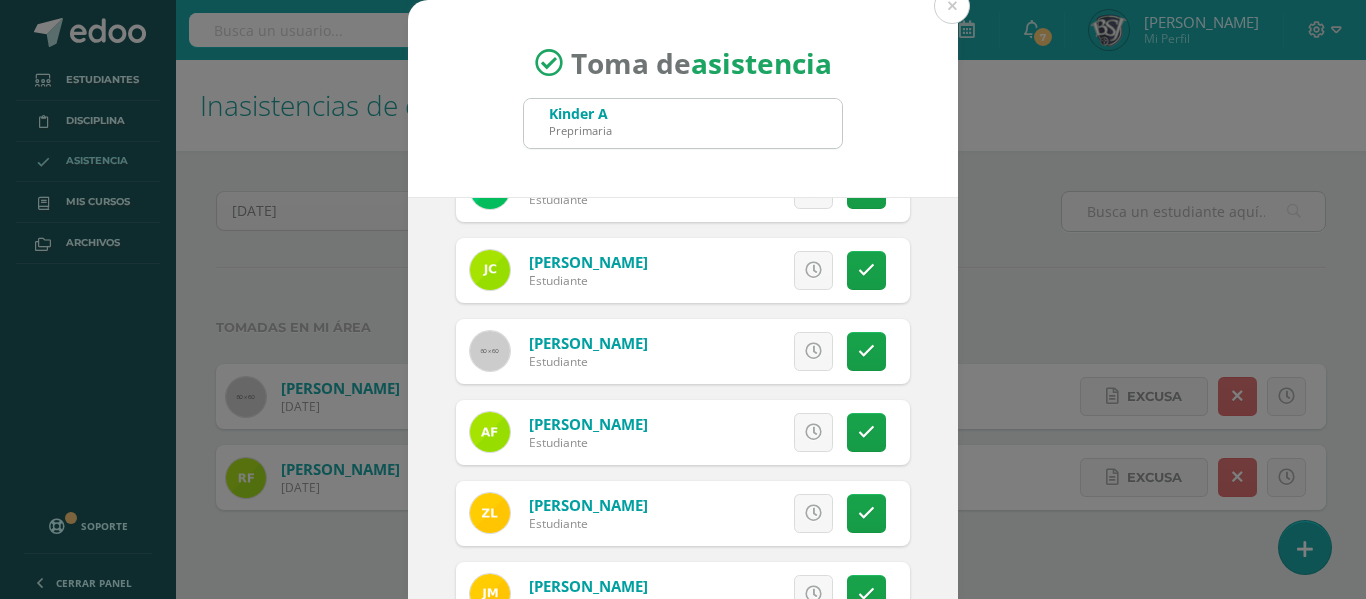 scroll, scrollTop: 477, scrollLeft: 0, axis: vertical 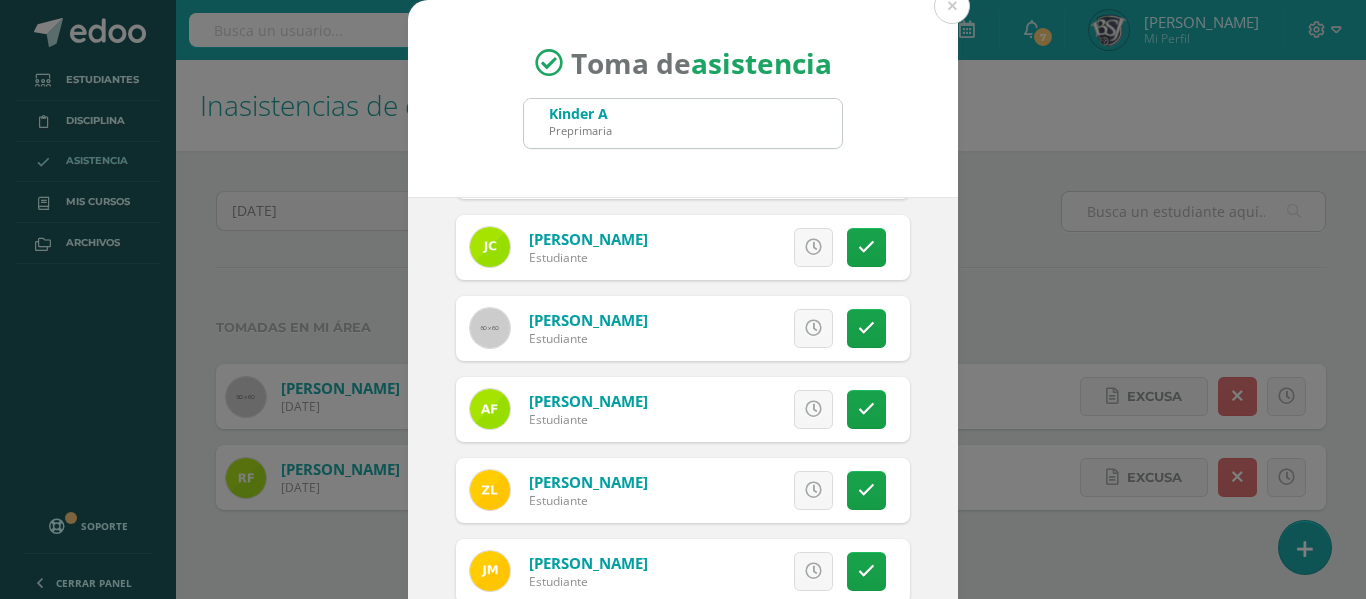 click on "Excusa
Detalles sobre excusa:
Añadir excusa a todas las inasistencias del día
Cancelar
Agregar" at bounding box center [766, 328] 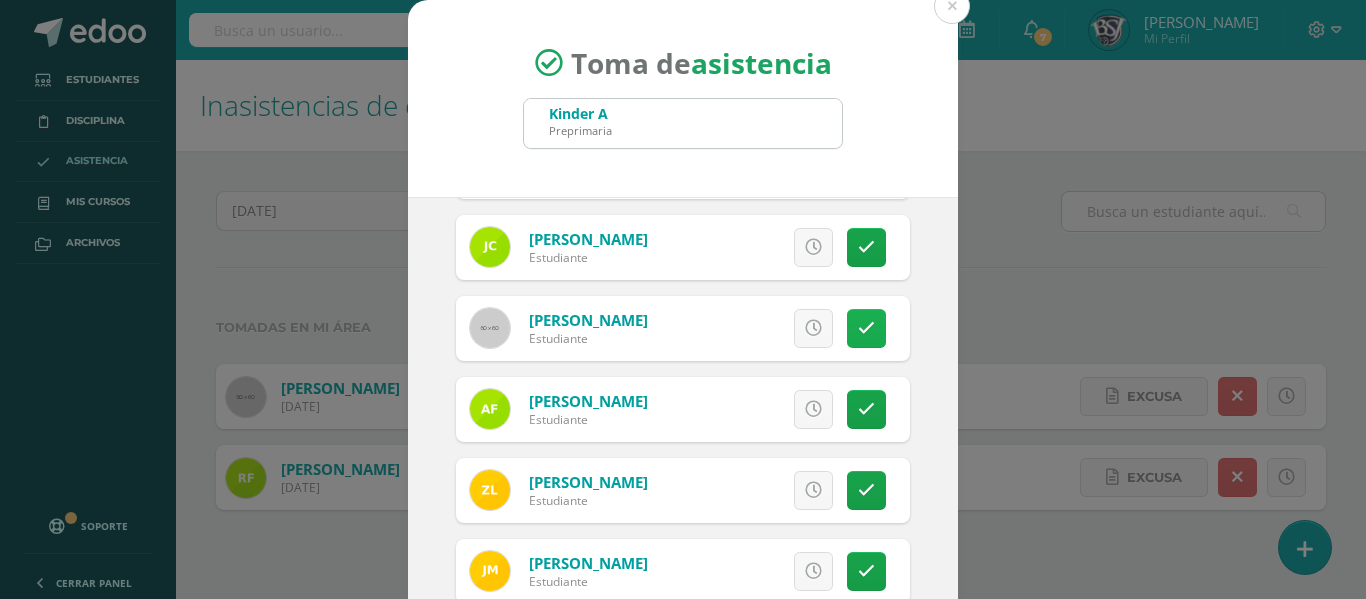 click at bounding box center (866, 328) 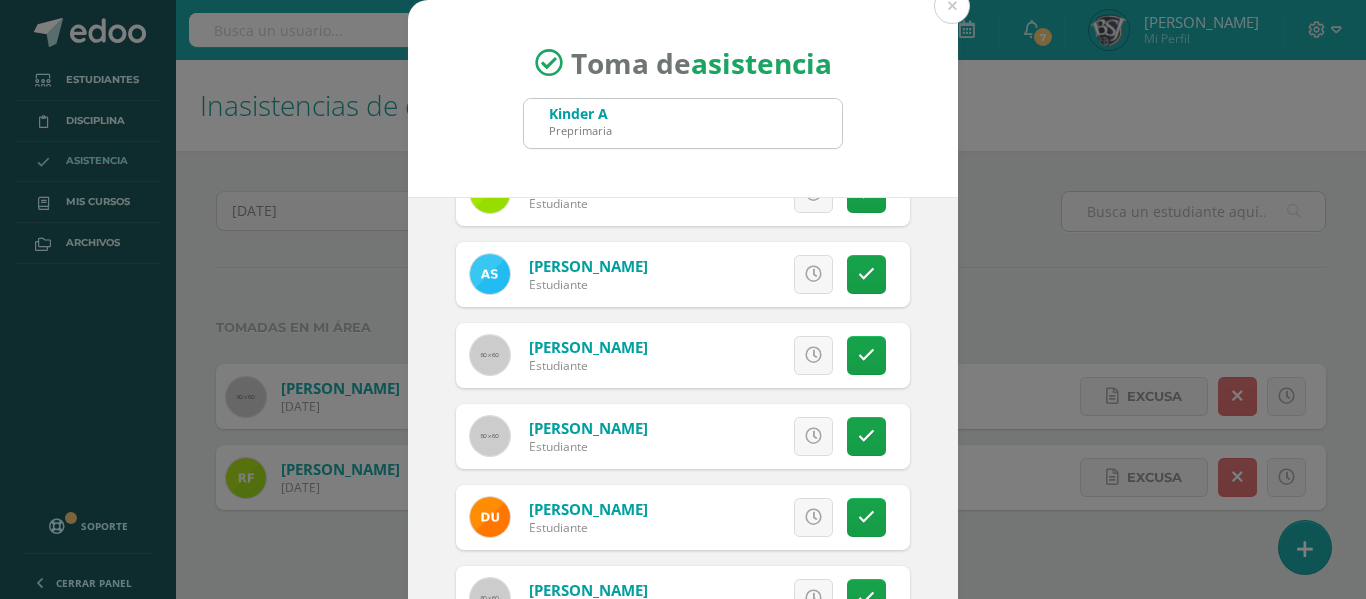 scroll, scrollTop: 1109, scrollLeft: 0, axis: vertical 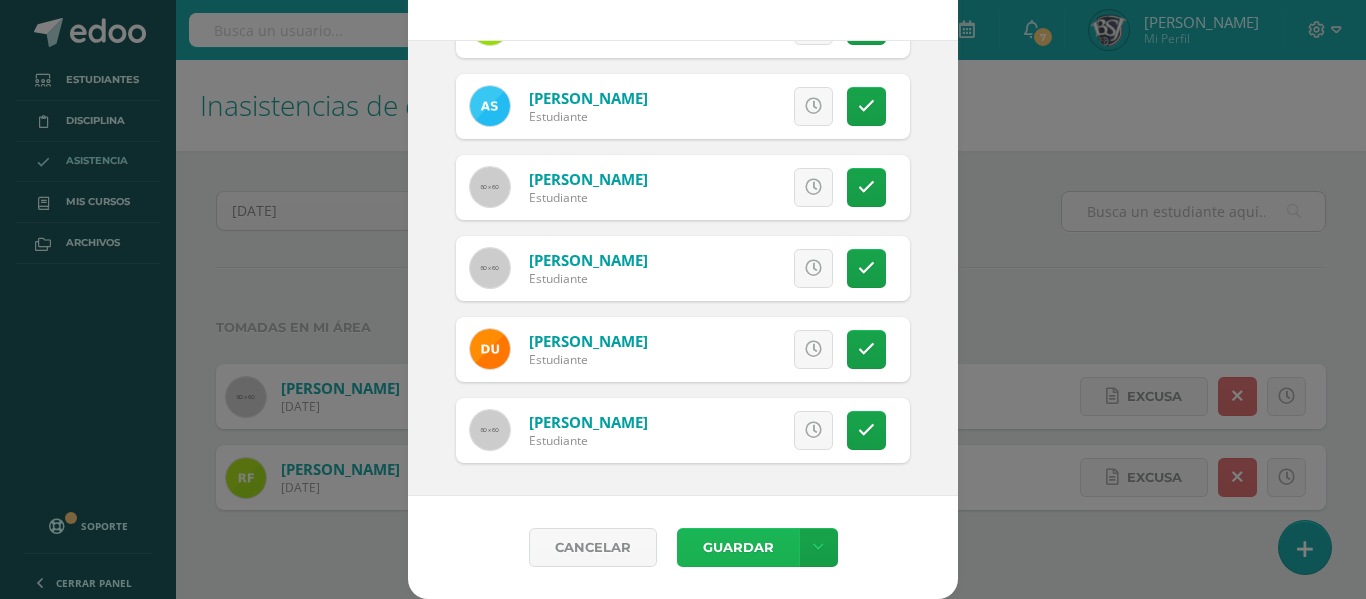 click on "Guardar" at bounding box center [738, 547] 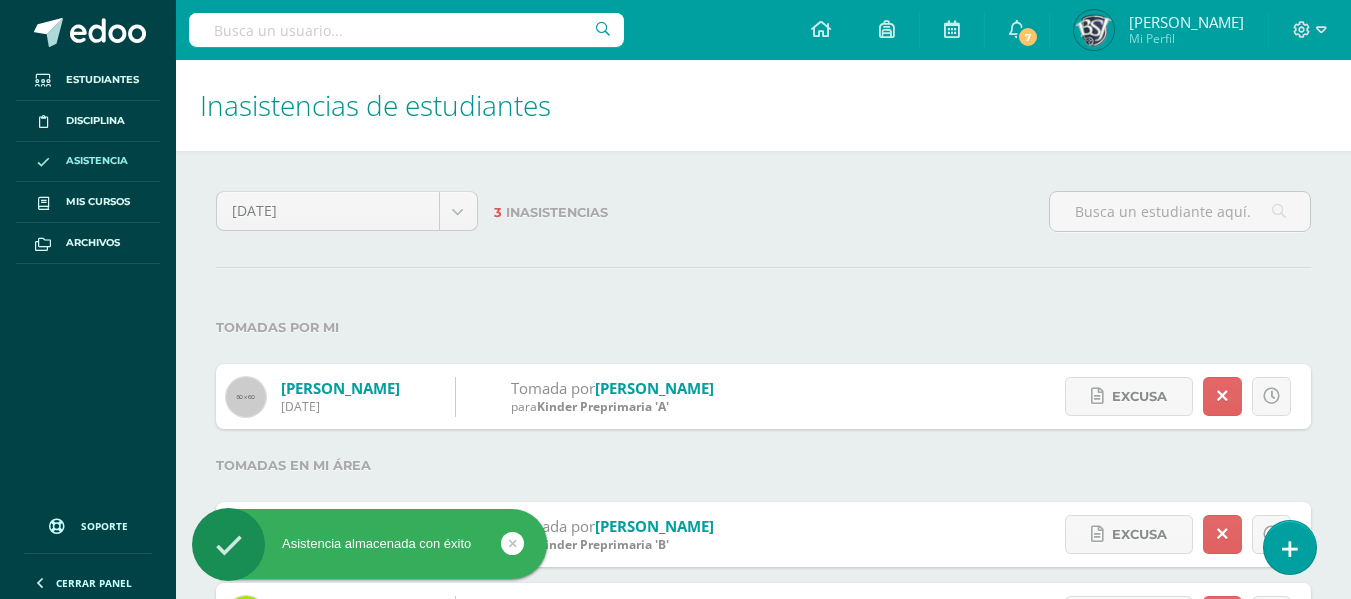 scroll, scrollTop: 0, scrollLeft: 0, axis: both 